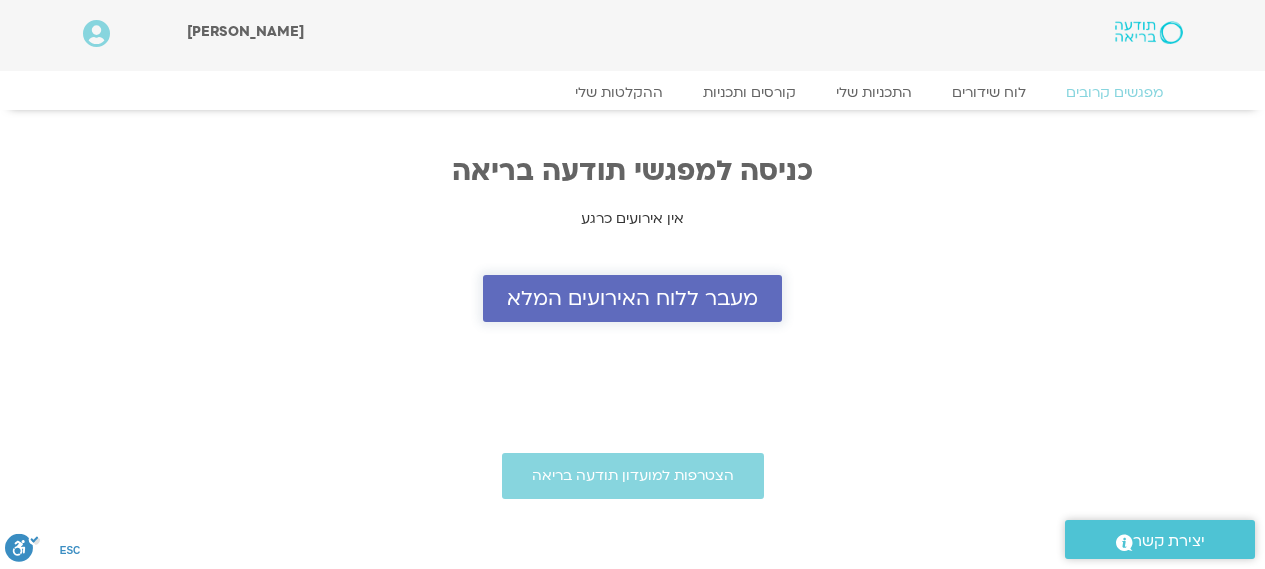 scroll, scrollTop: 0, scrollLeft: 0, axis: both 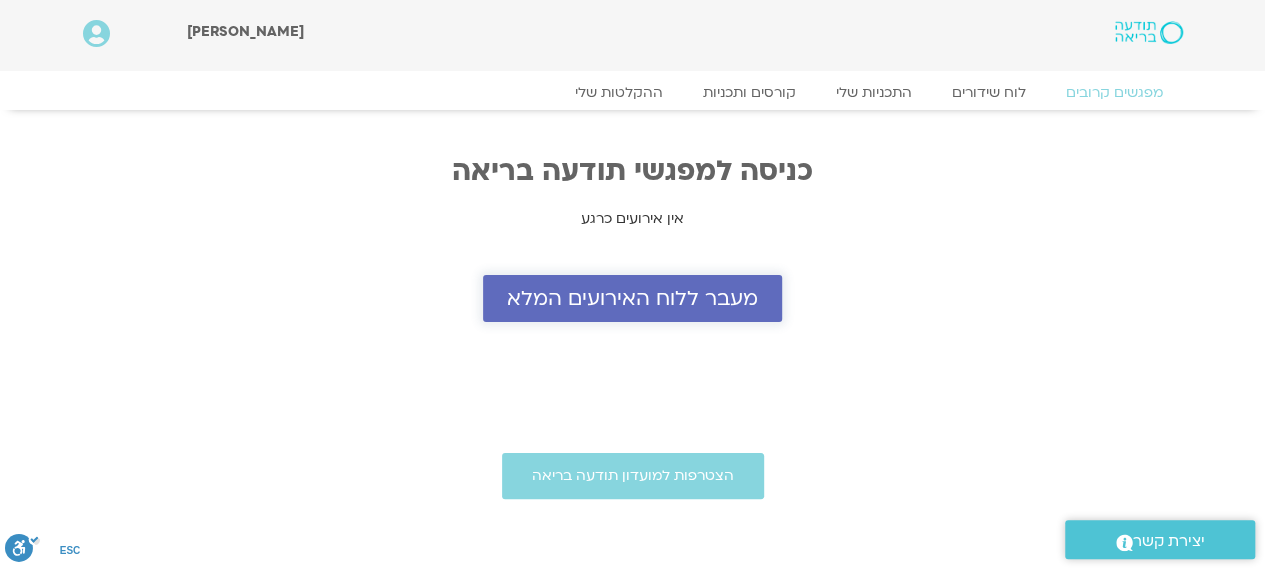 click on "מעבר ללוח האירועים המלא" at bounding box center [632, 298] 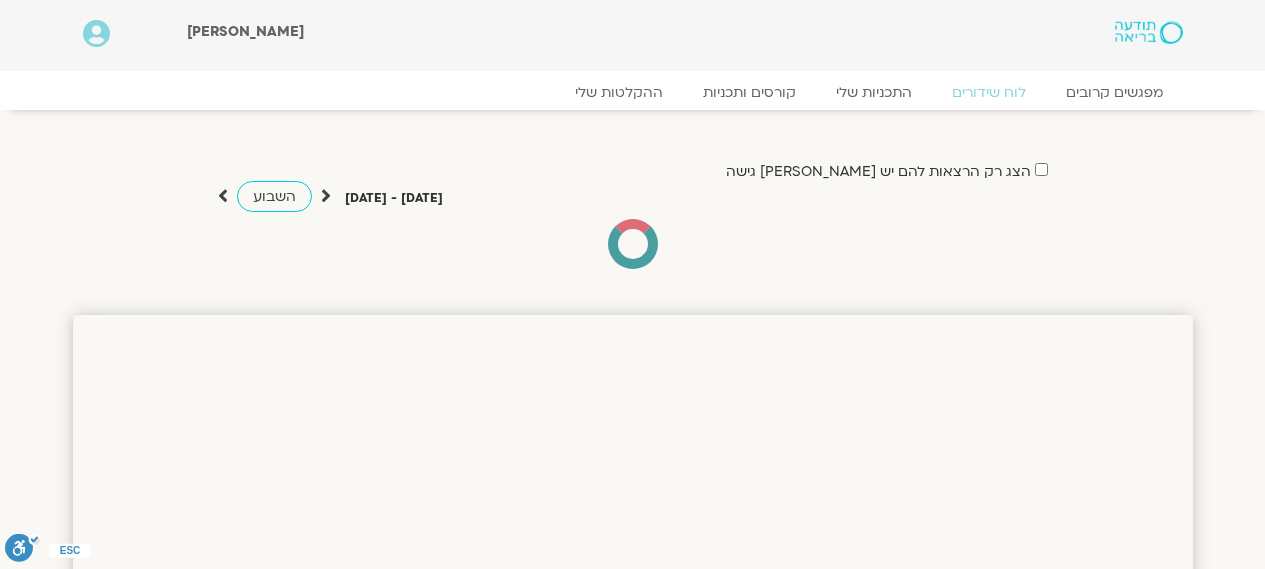 scroll, scrollTop: 0, scrollLeft: 0, axis: both 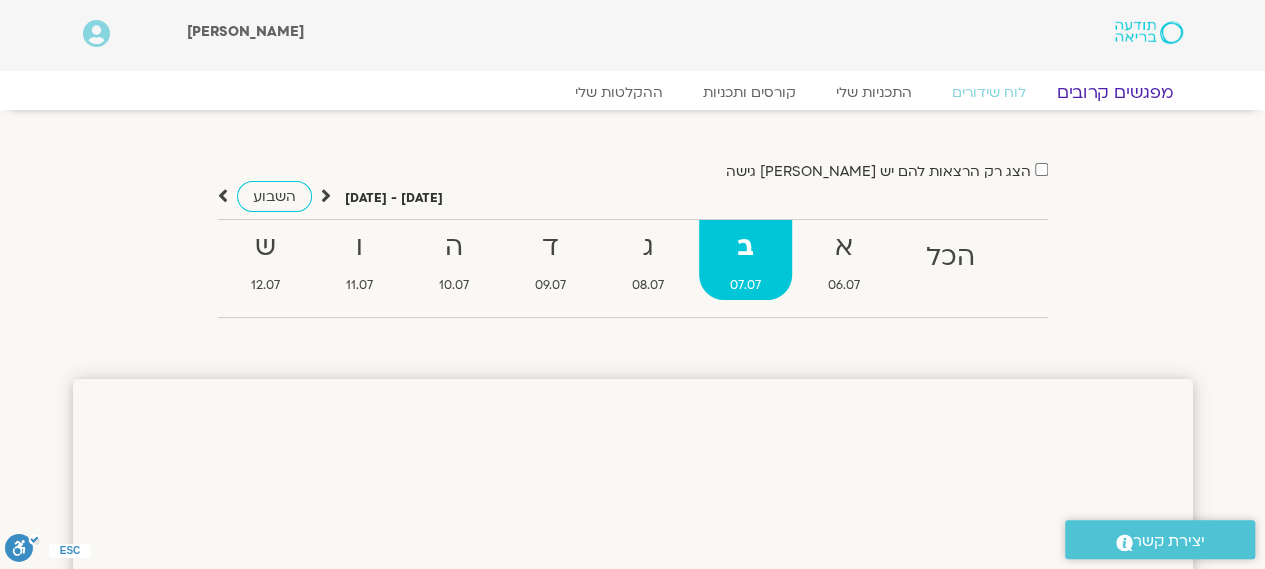 click on "מפגשים קרובים" 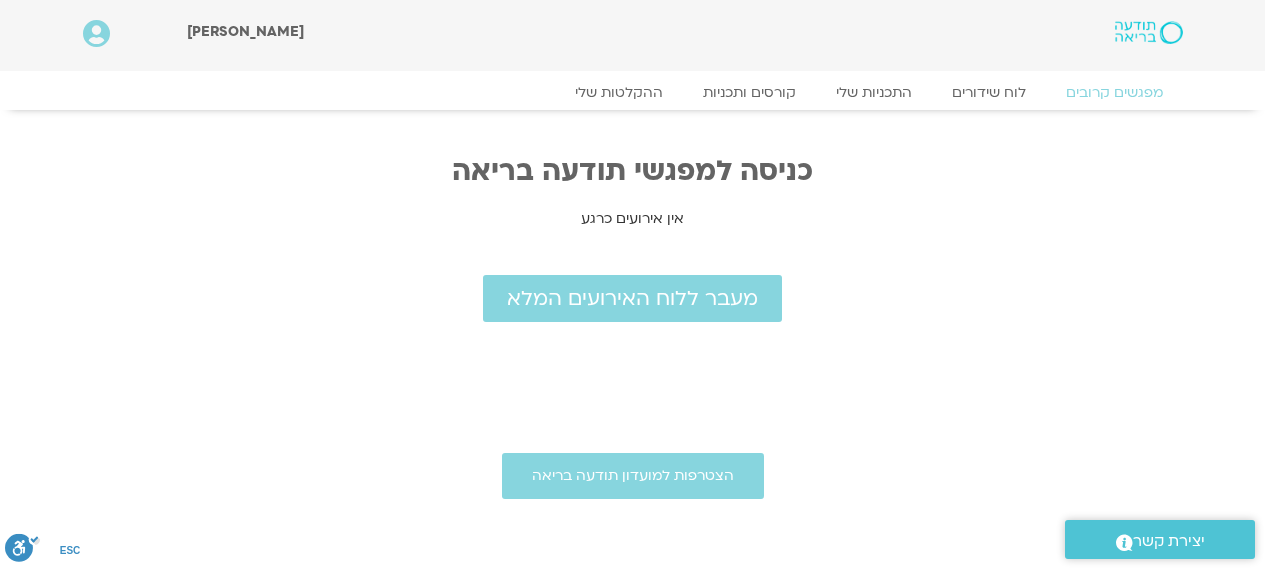scroll, scrollTop: 0, scrollLeft: 0, axis: both 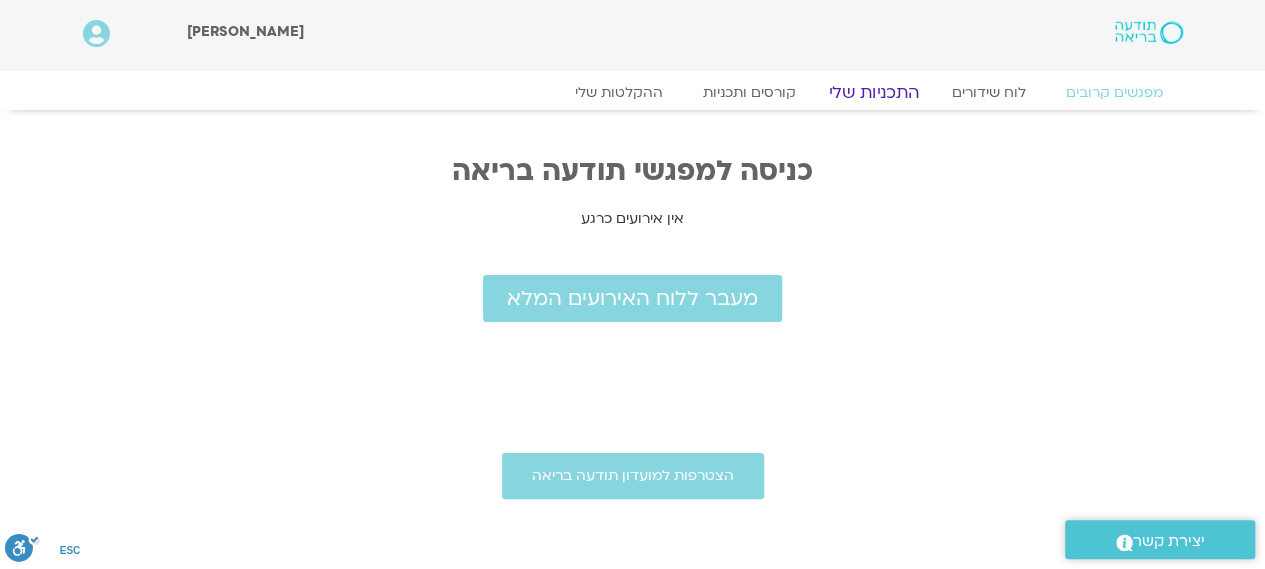 click on "התכניות שלי" 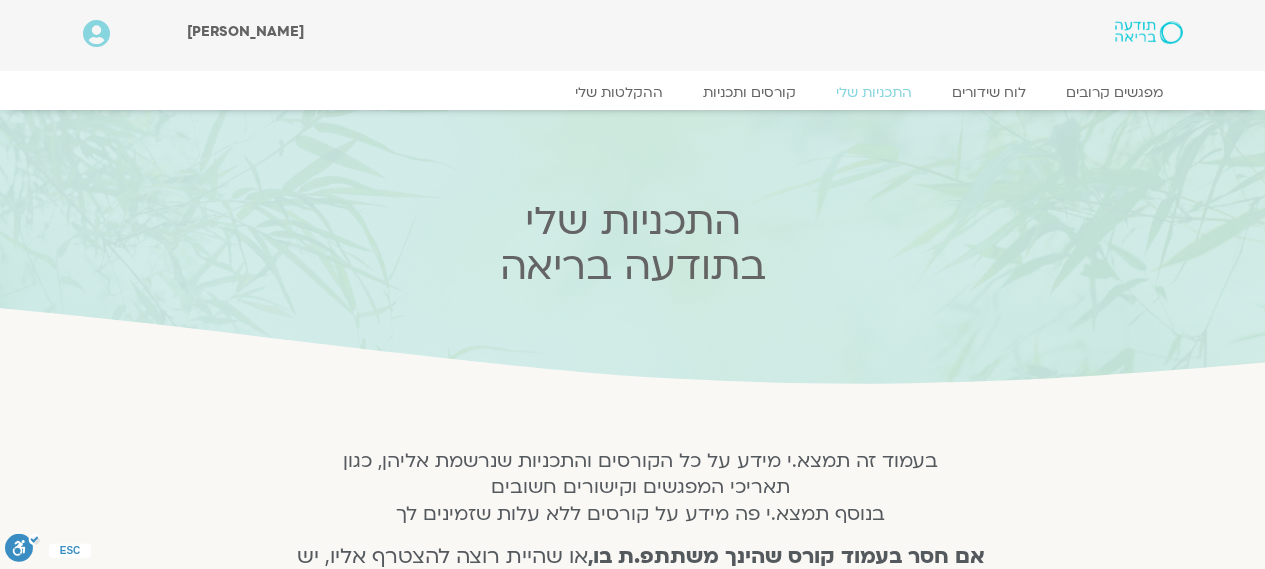 scroll, scrollTop: 0, scrollLeft: 0, axis: both 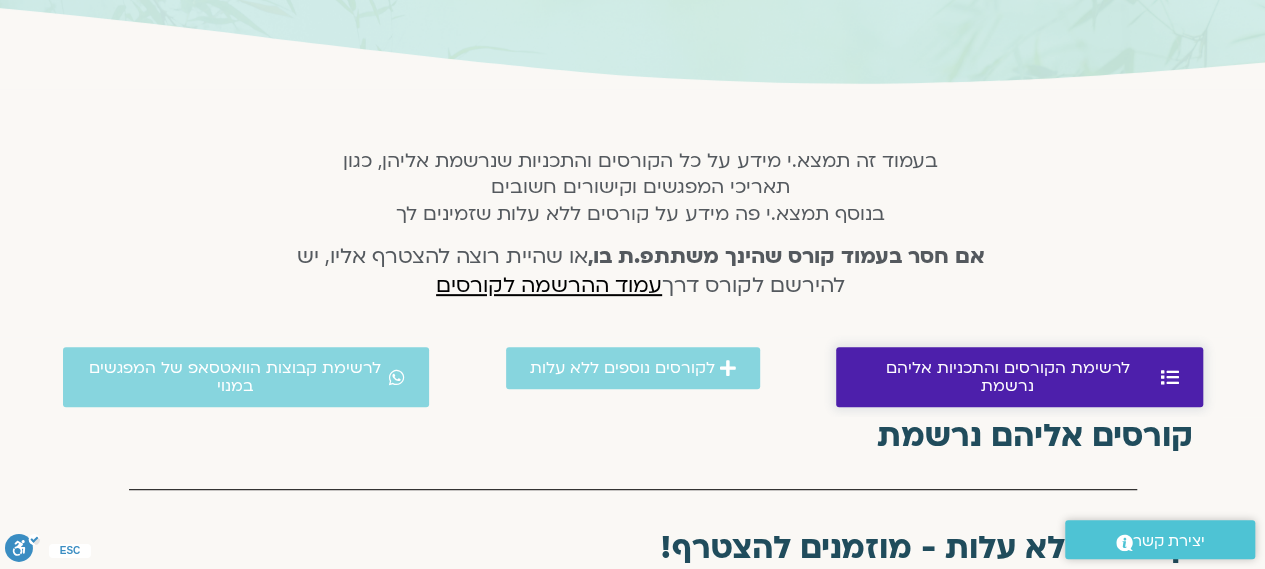click on "לרשימת הקורסים והתכניות אליהם נרשמת" at bounding box center [1019, 377] 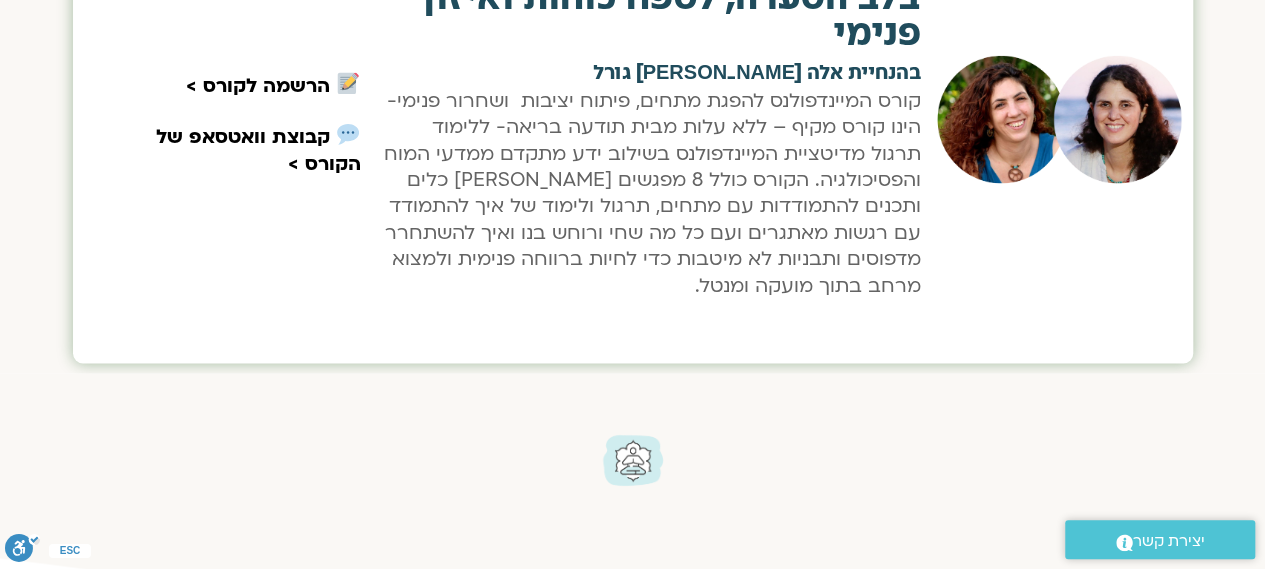 scroll, scrollTop: 1212, scrollLeft: 0, axis: vertical 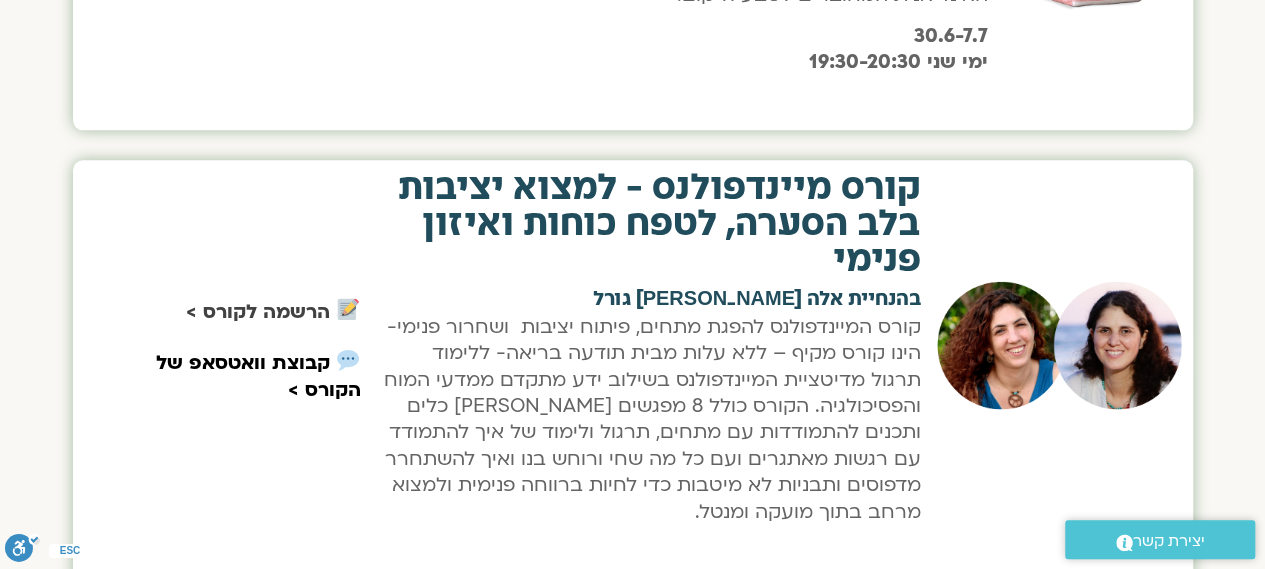 click on "הרשמה לקורס >" at bounding box center [258, 312] 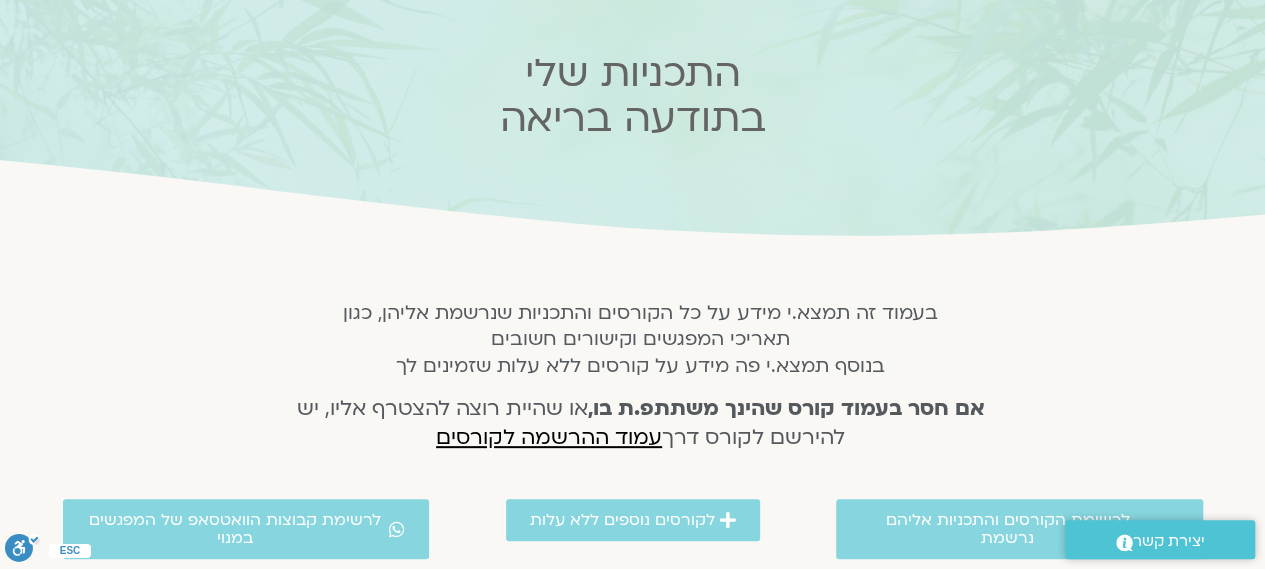 scroll, scrollTop: 0, scrollLeft: 0, axis: both 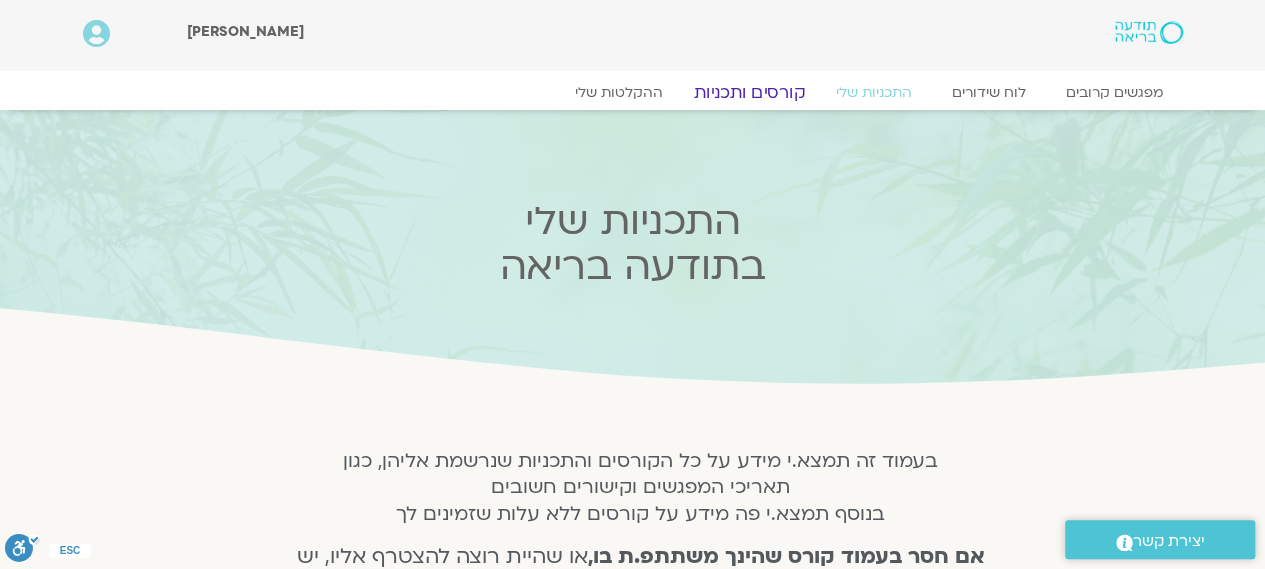 click on "קורסים ותכניות" 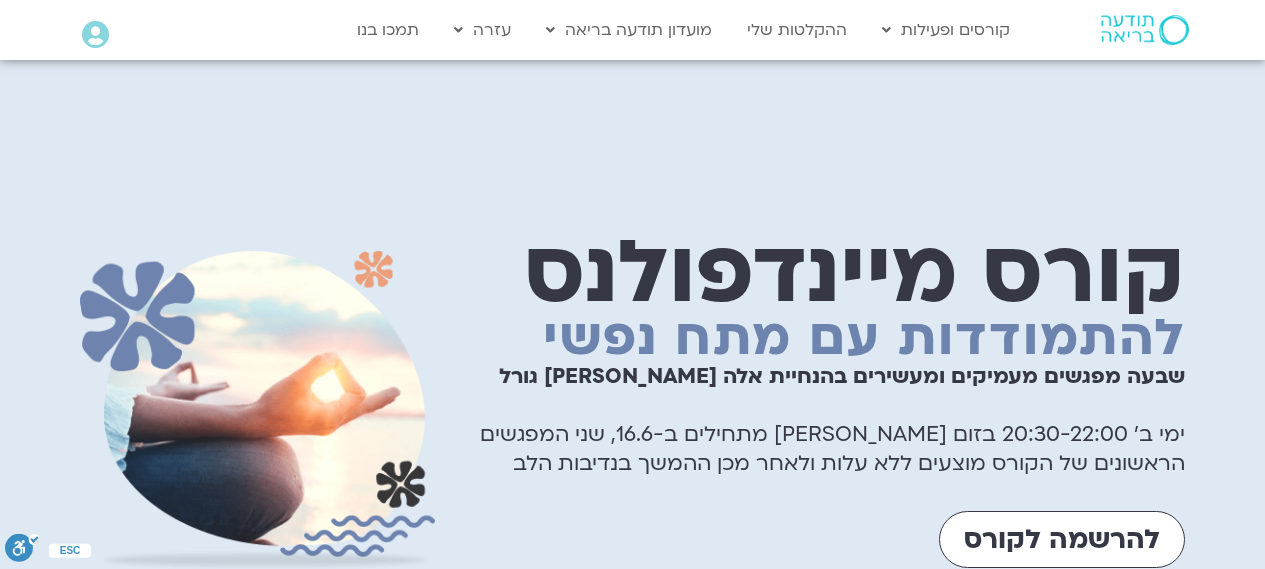 scroll, scrollTop: 0, scrollLeft: 0, axis: both 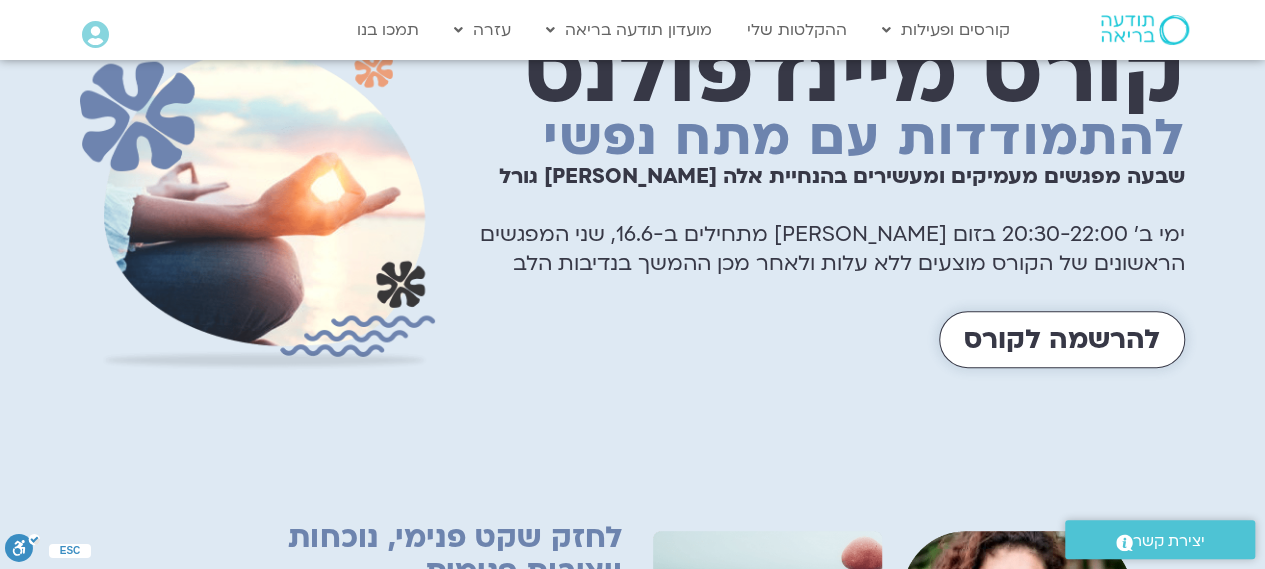 click on "להרשמה לקורס" at bounding box center [1062, 339] 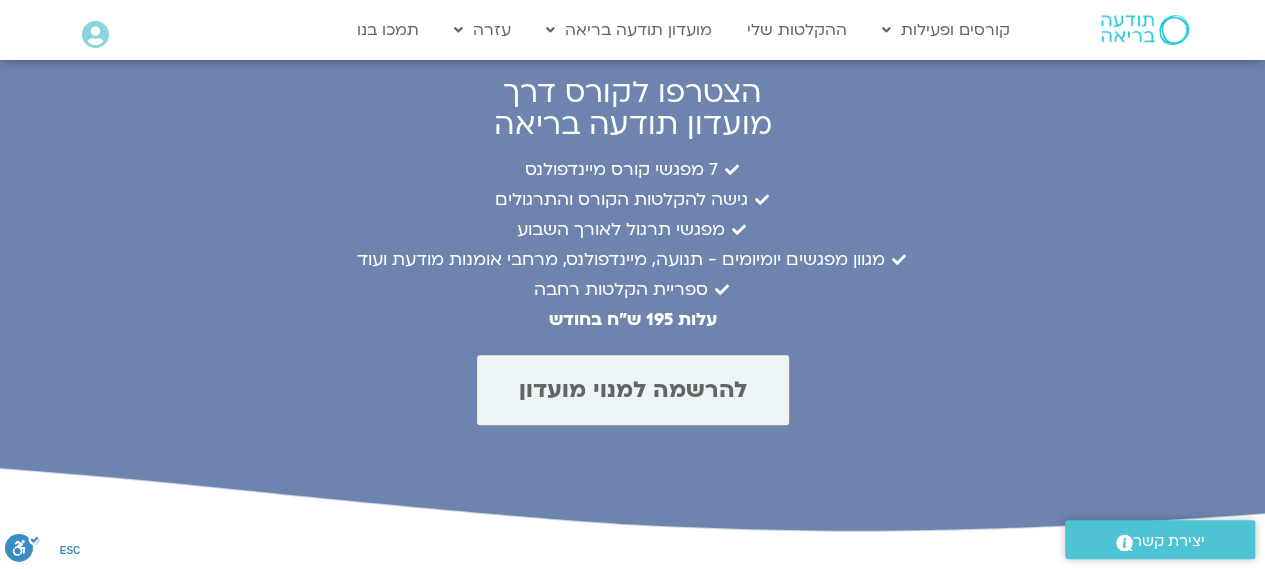 scroll, scrollTop: 8326, scrollLeft: 0, axis: vertical 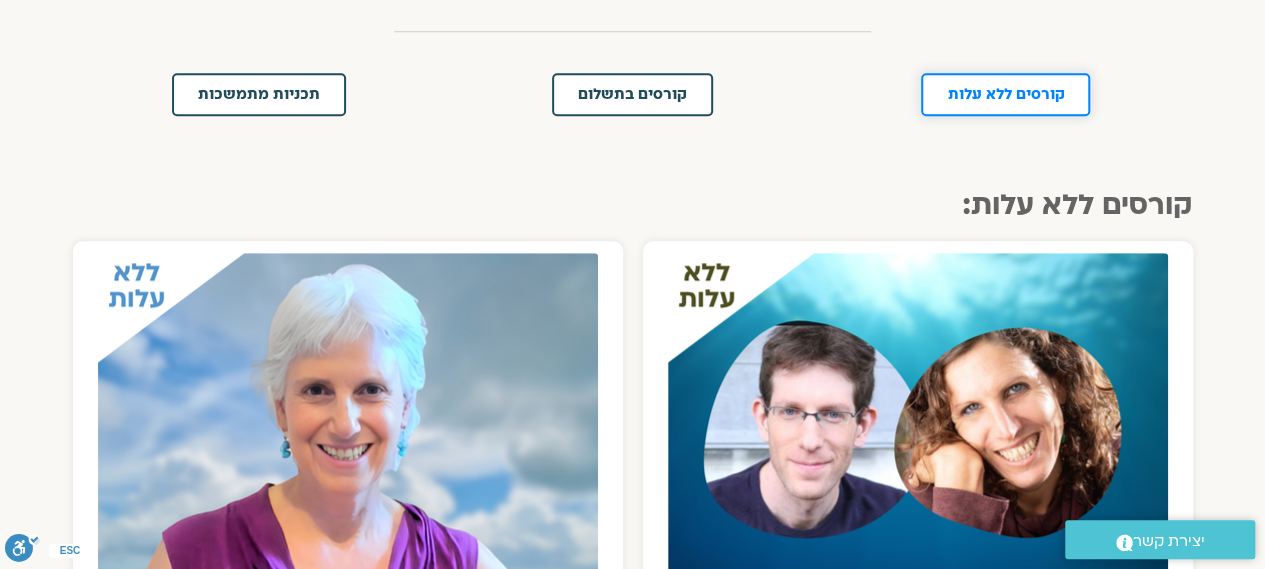 click on "קורסים ללא עלות" at bounding box center (1005, 94) 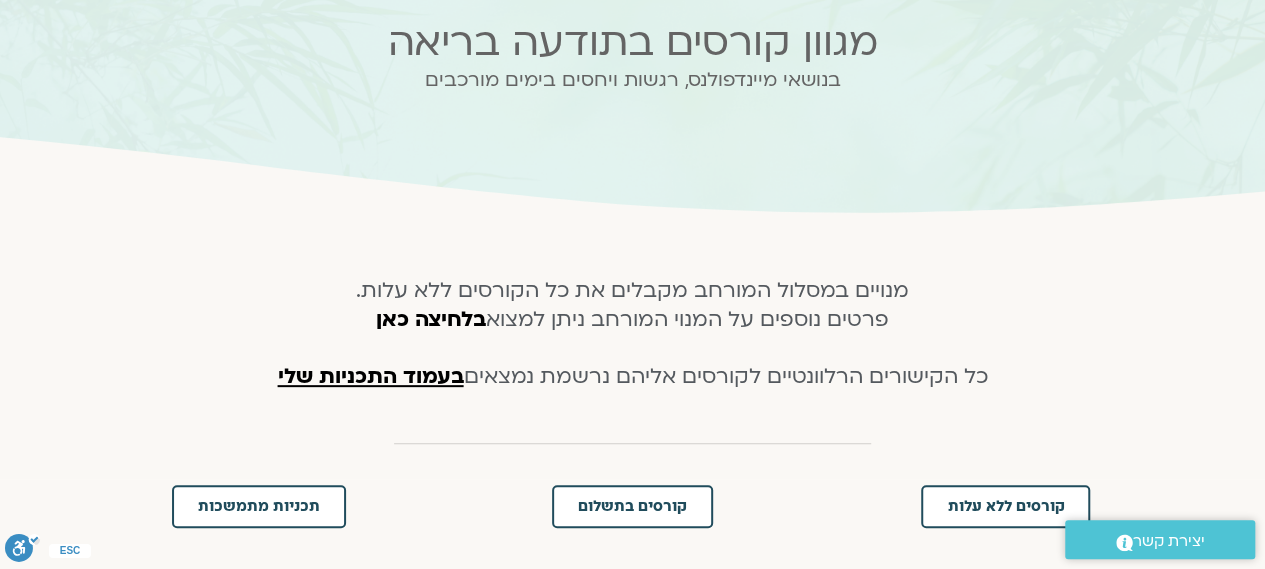 scroll, scrollTop: 0, scrollLeft: 0, axis: both 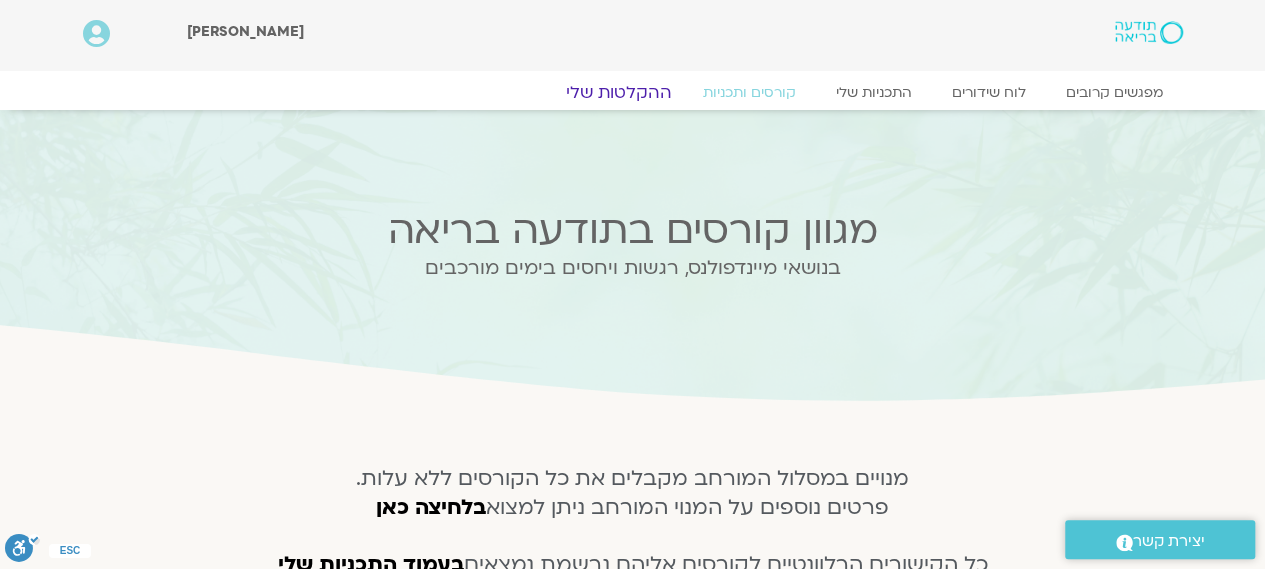 click on "ההקלטות שלי" 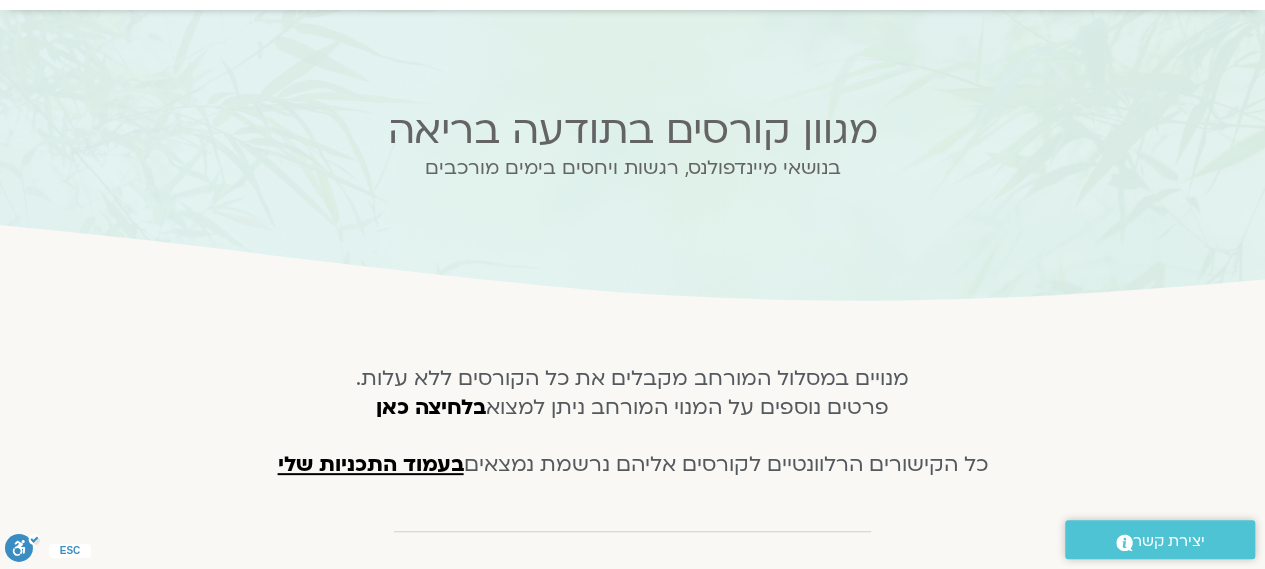 scroll, scrollTop: 362, scrollLeft: 0, axis: vertical 